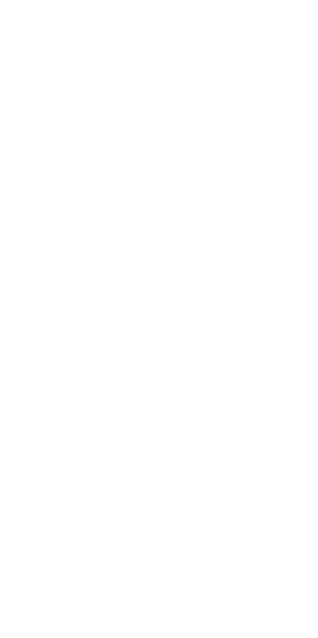 scroll, scrollTop: 0, scrollLeft: 0, axis: both 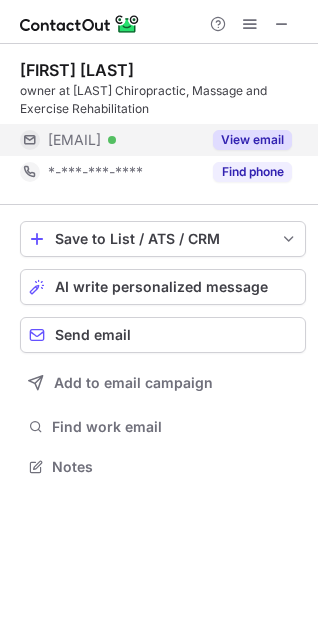 click on "View email" at bounding box center [252, 140] 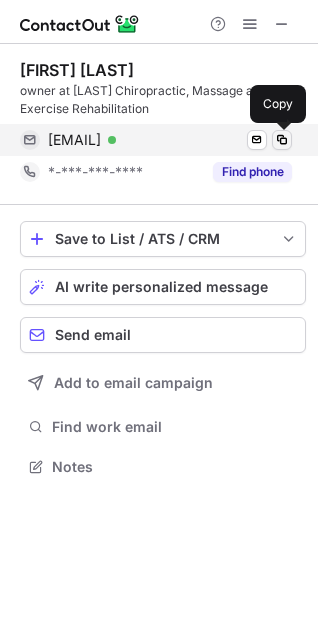click at bounding box center (282, 140) 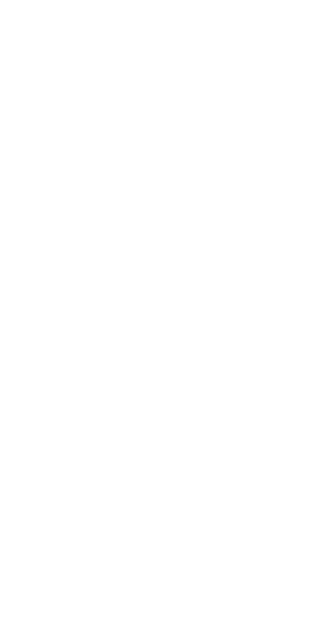scroll, scrollTop: 0, scrollLeft: 0, axis: both 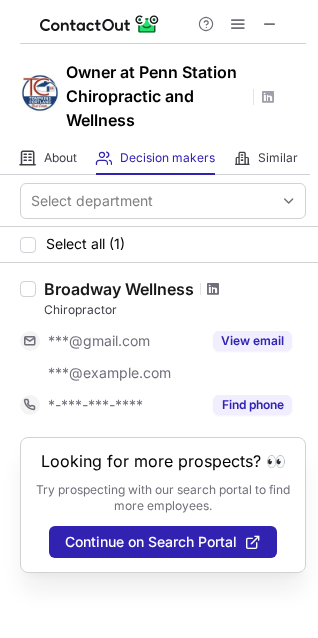 click at bounding box center [213, 289] 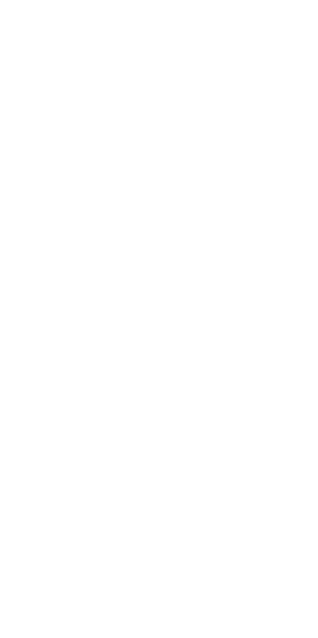 scroll, scrollTop: 0, scrollLeft: 0, axis: both 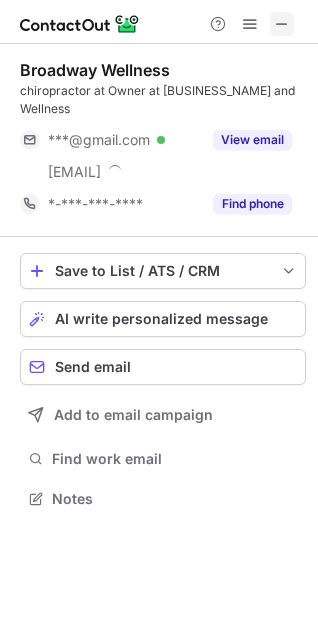 click at bounding box center [282, 24] 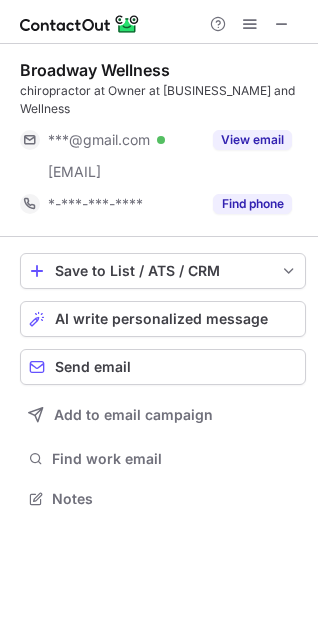 scroll, scrollTop: 441, scrollLeft: 318, axis: both 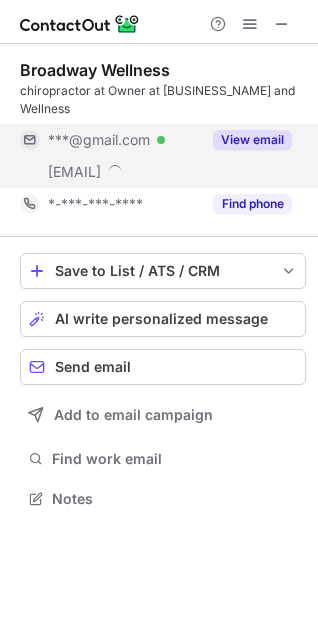 click on "View email" at bounding box center [246, 140] 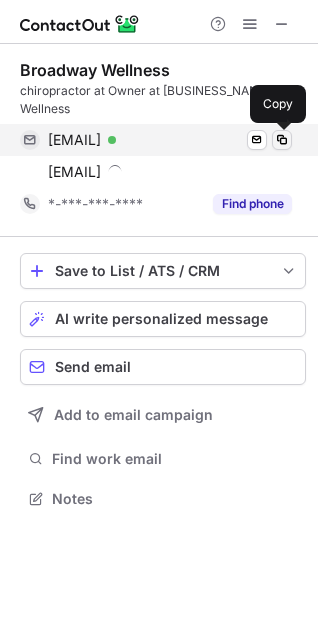 click at bounding box center [282, 140] 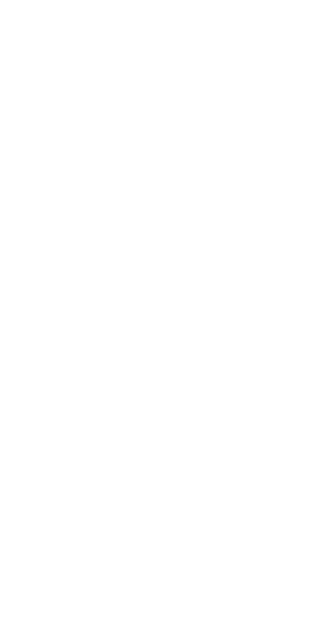 scroll, scrollTop: 0, scrollLeft: 0, axis: both 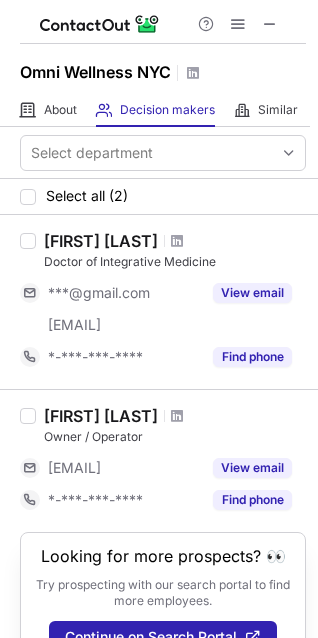 click at bounding box center (270, 24) 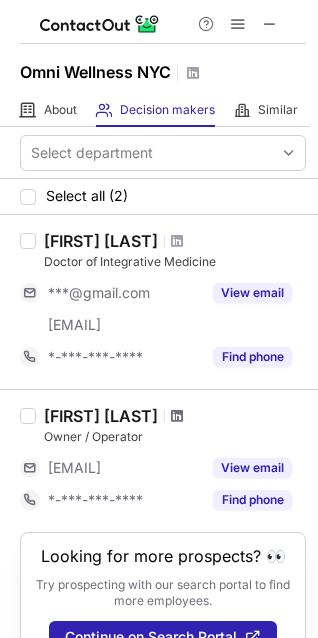 click at bounding box center (177, 416) 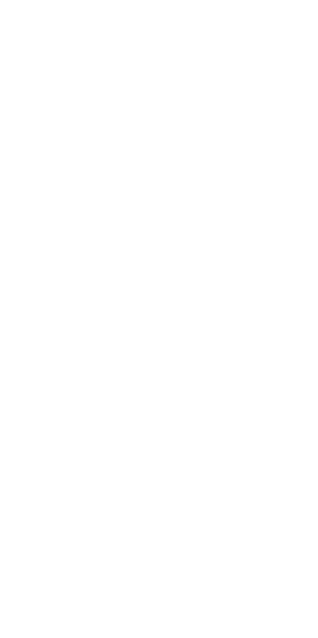scroll, scrollTop: 0, scrollLeft: 0, axis: both 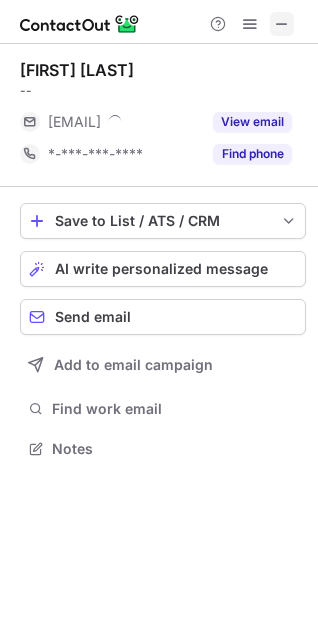 click at bounding box center [282, 24] 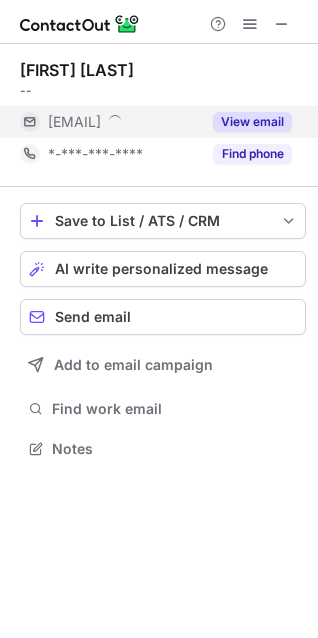 scroll, scrollTop: 435, scrollLeft: 318, axis: both 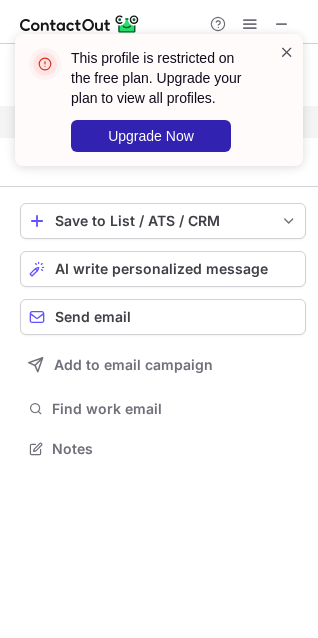 click at bounding box center [287, 52] 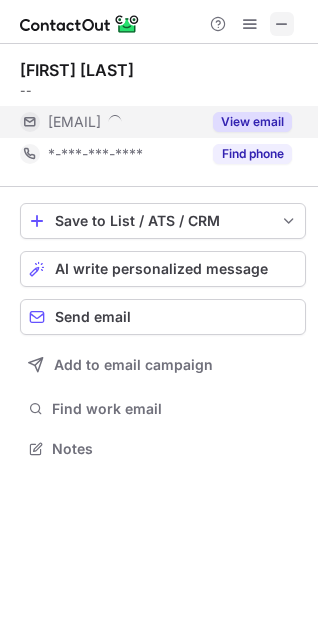 click at bounding box center (282, 24) 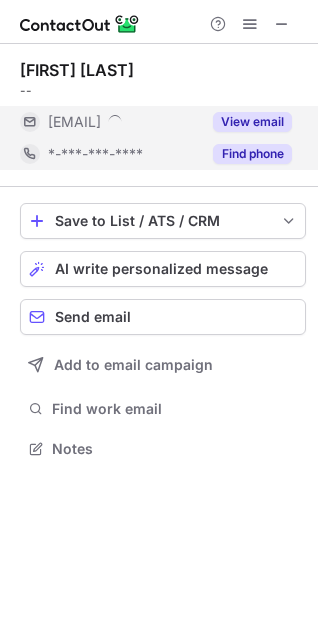 scroll, scrollTop: 441, scrollLeft: 318, axis: both 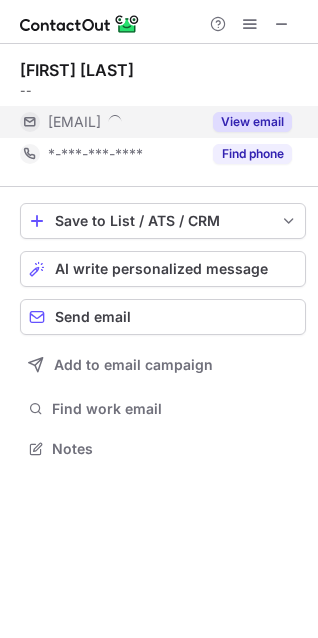 click on "View email" at bounding box center (252, 122) 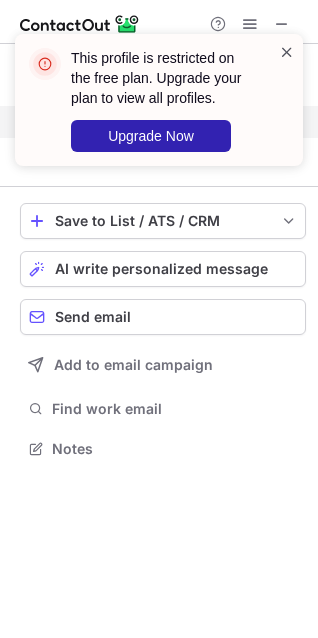click at bounding box center [287, 52] 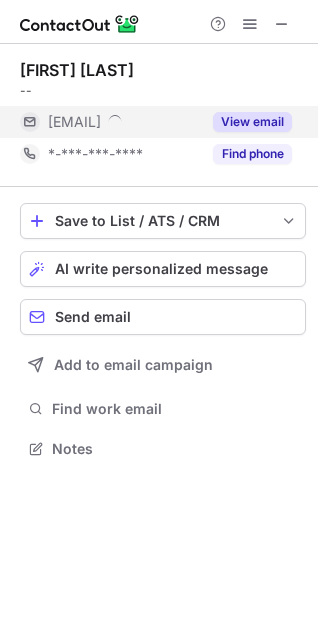 drag, startPoint x: 168, startPoint y: 119, endPoint x: 88, endPoint y: 123, distance: 80.09994 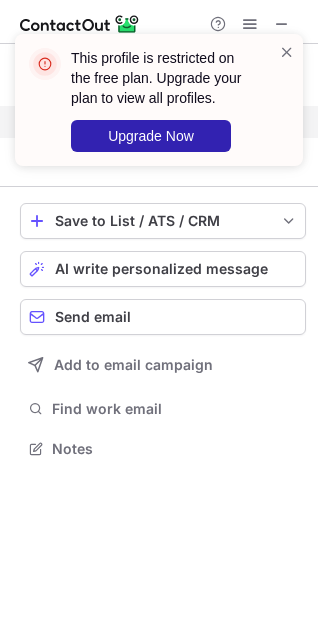 click on "This profile is restricted on the free plan. Upgrade your plan to view all profiles. Upgrade Now" at bounding box center (159, 108) 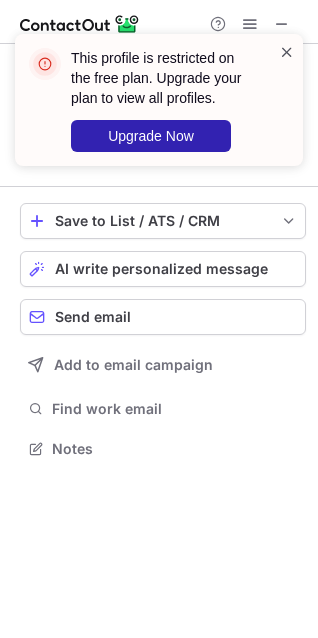 click at bounding box center (287, 52) 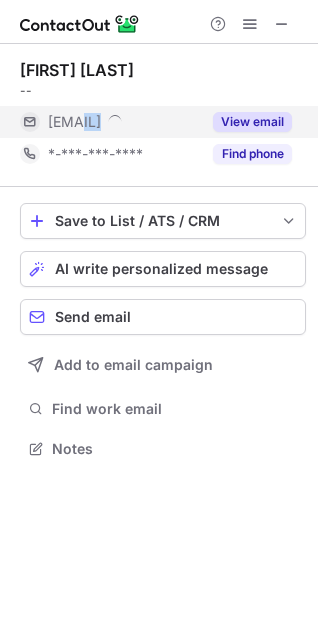 drag, startPoint x: 84, startPoint y: 123, endPoint x: 201, endPoint y: 123, distance: 117 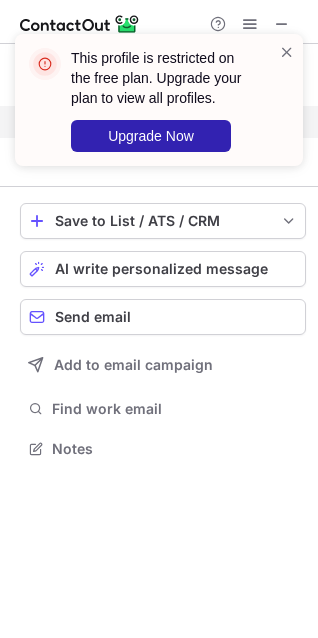 click at bounding box center [287, 100] 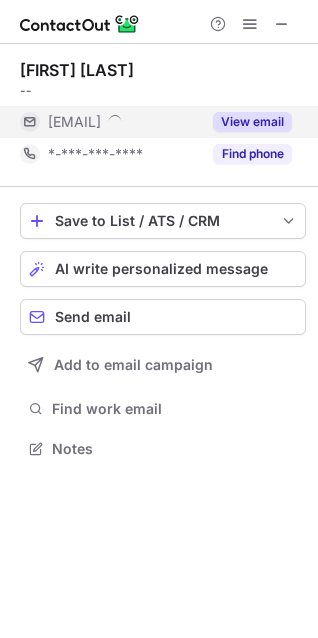 click on "This profile is restricted on the free plan. Upgrade your plan to view all profiles. Upgrade Now" at bounding box center [159, 108] 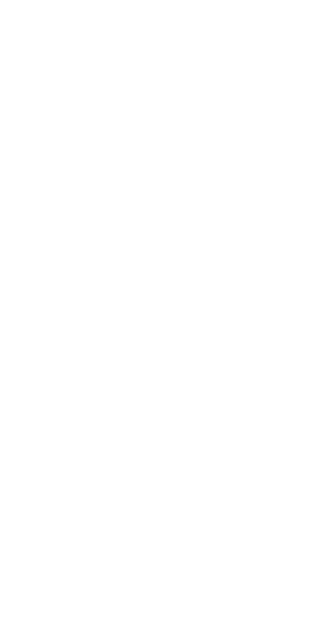 scroll, scrollTop: 0, scrollLeft: 0, axis: both 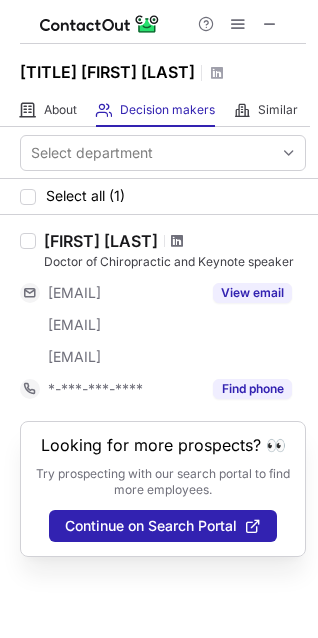 click at bounding box center (177, 241) 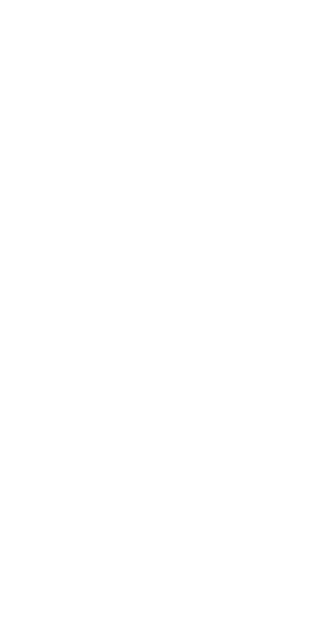scroll, scrollTop: 0, scrollLeft: 0, axis: both 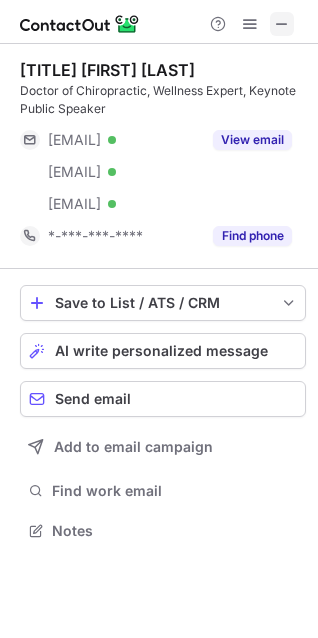 click at bounding box center [282, 24] 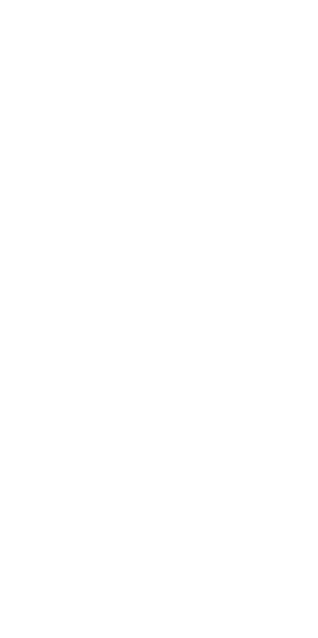 scroll, scrollTop: 0, scrollLeft: 0, axis: both 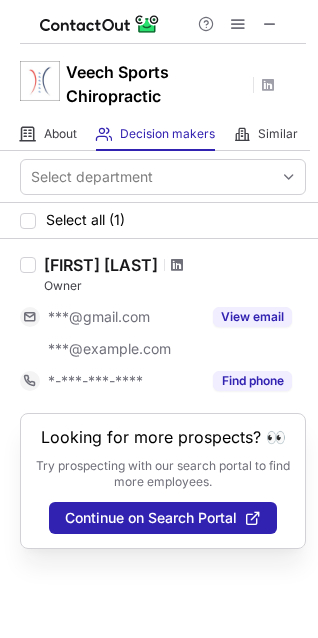 click at bounding box center [177, 265] 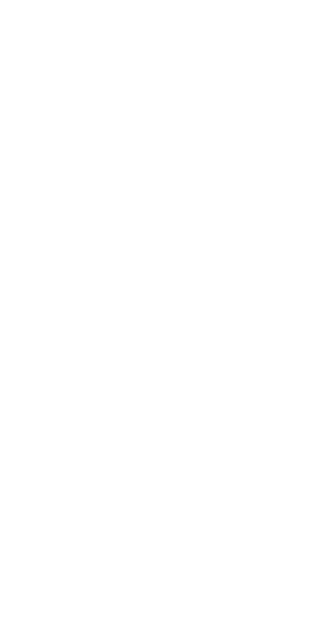 scroll, scrollTop: 0, scrollLeft: 0, axis: both 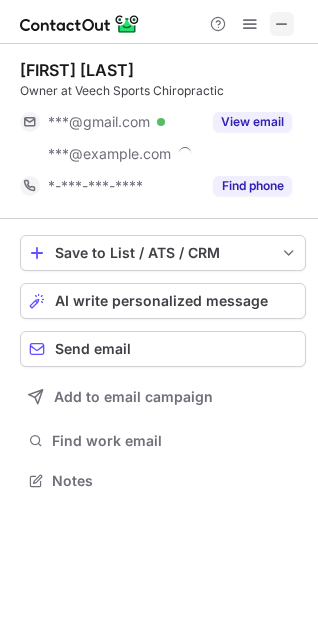 click at bounding box center (282, 24) 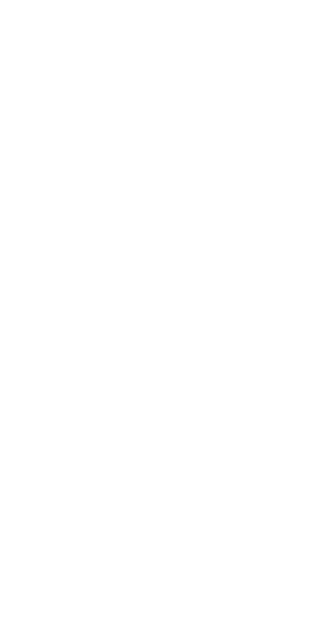 scroll, scrollTop: 0, scrollLeft: 0, axis: both 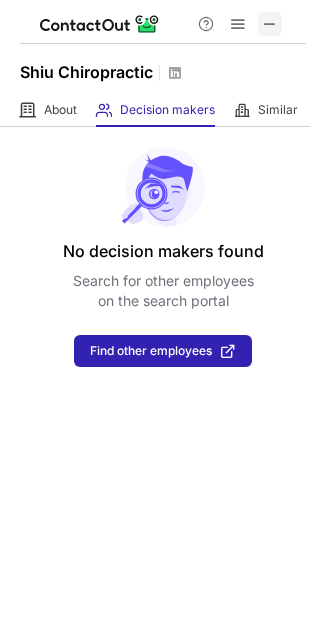 click at bounding box center (270, 24) 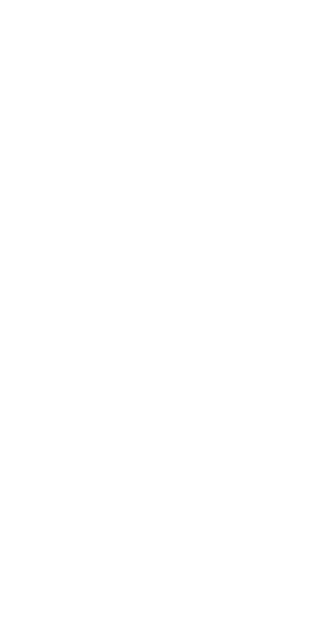 scroll, scrollTop: 0, scrollLeft: 0, axis: both 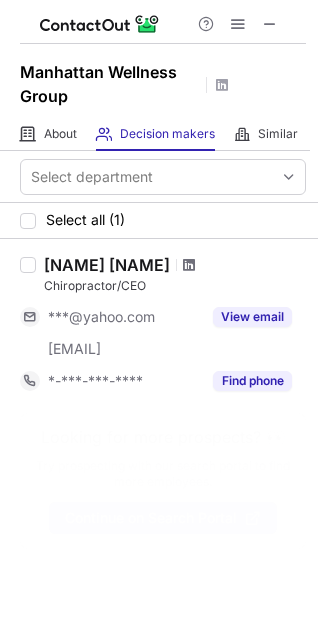 click at bounding box center (189, 265) 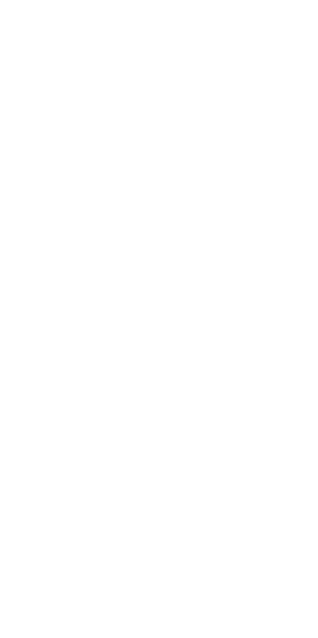 scroll, scrollTop: 0, scrollLeft: 0, axis: both 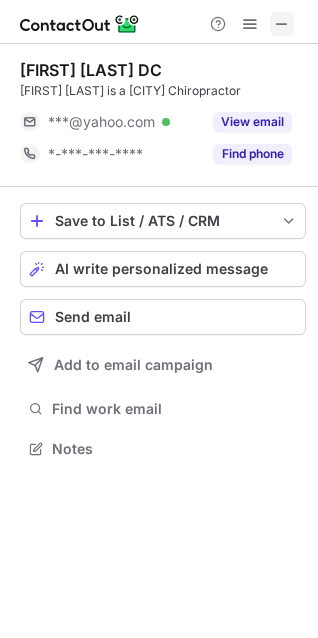 click at bounding box center (282, 24) 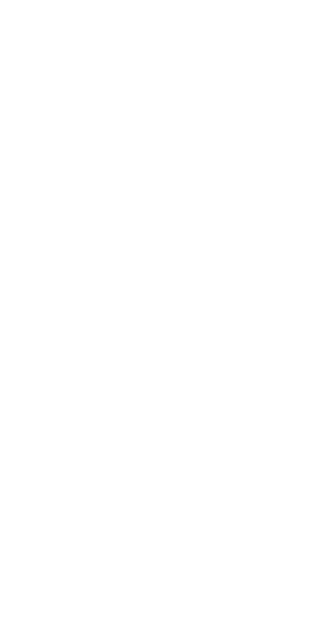 scroll, scrollTop: 0, scrollLeft: 0, axis: both 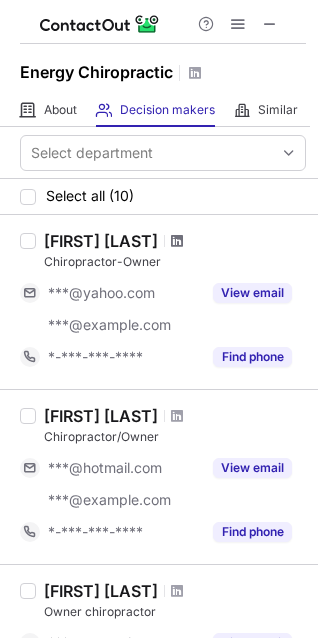 click at bounding box center [177, 241] 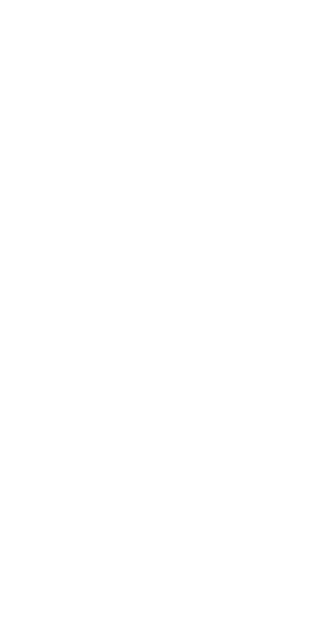 scroll, scrollTop: 0, scrollLeft: 0, axis: both 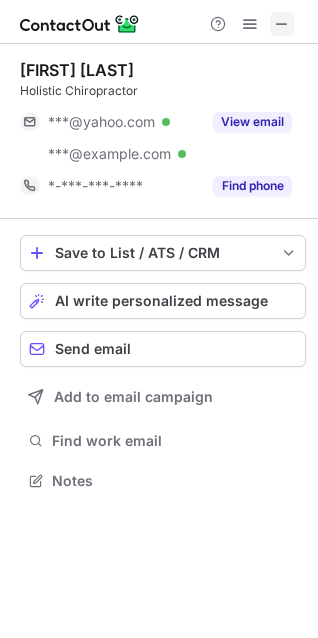 click at bounding box center [282, 24] 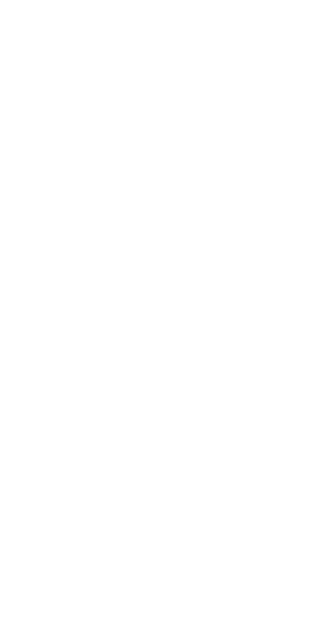 scroll, scrollTop: 0, scrollLeft: 0, axis: both 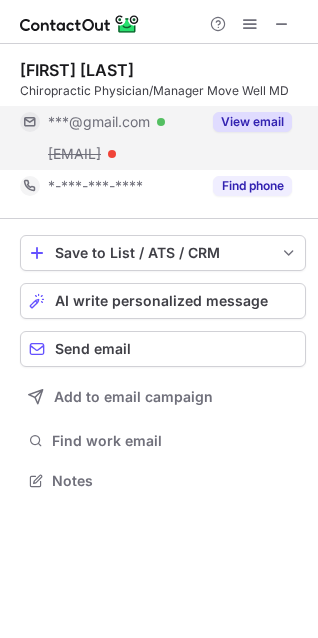 click on "View email" at bounding box center [252, 122] 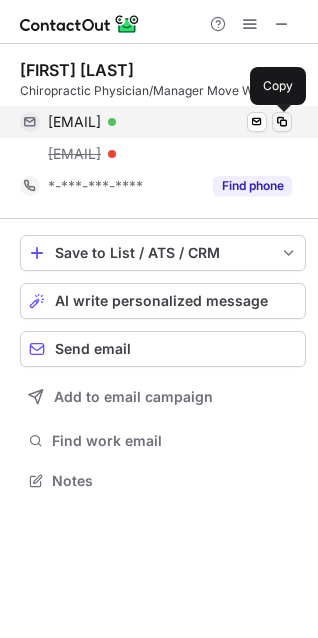 click at bounding box center [282, 122] 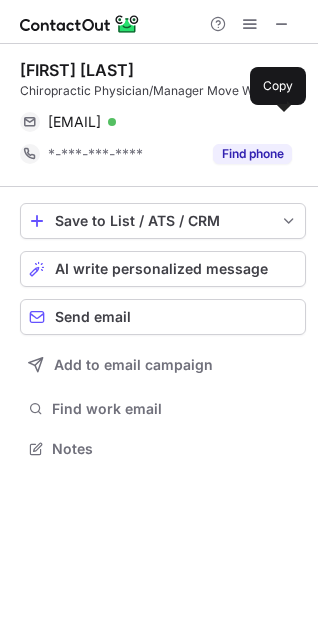 scroll, scrollTop: 435, scrollLeft: 318, axis: both 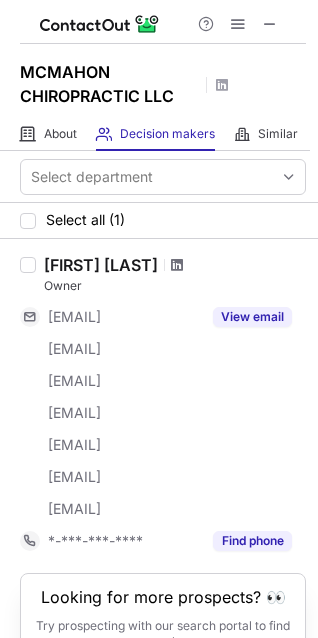 click at bounding box center [177, 265] 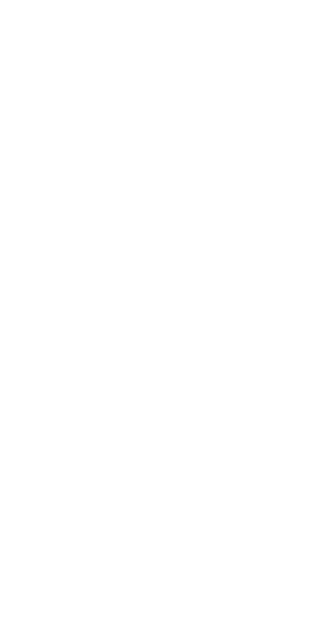 scroll, scrollTop: 0, scrollLeft: 0, axis: both 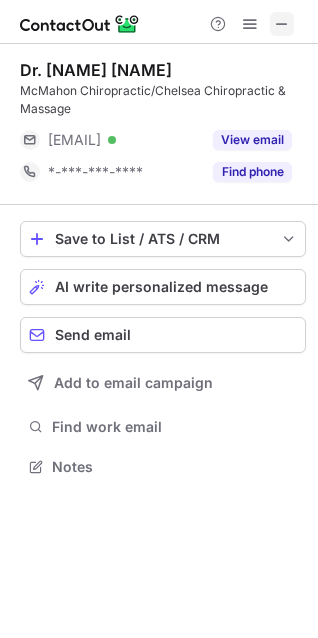 click at bounding box center [282, 24] 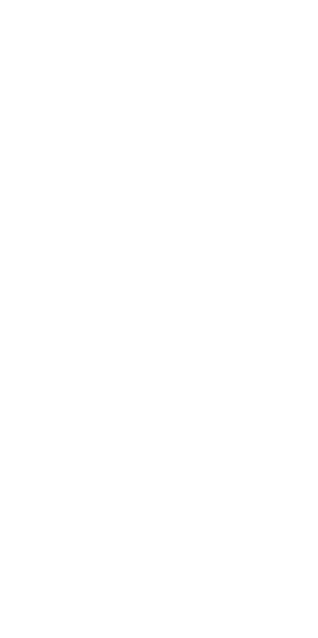 scroll, scrollTop: 0, scrollLeft: 0, axis: both 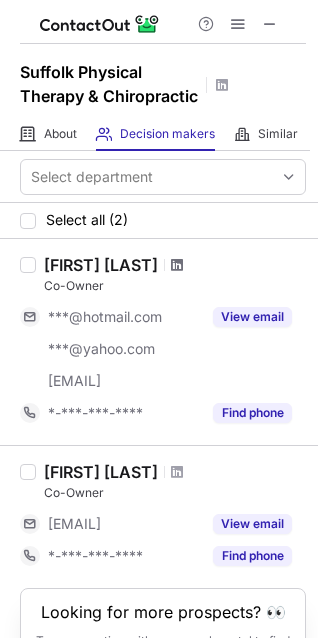 click at bounding box center (177, 265) 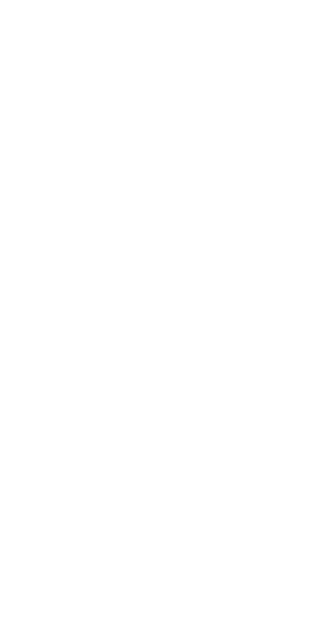 scroll, scrollTop: 0, scrollLeft: 0, axis: both 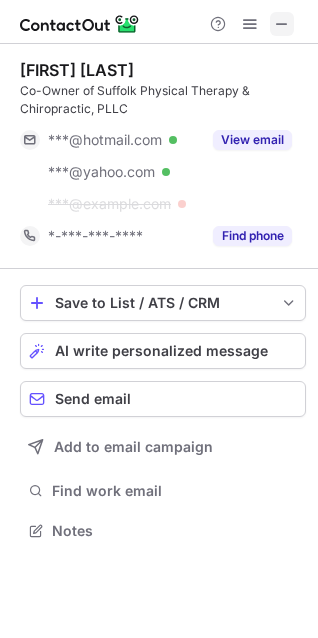 click at bounding box center (282, 24) 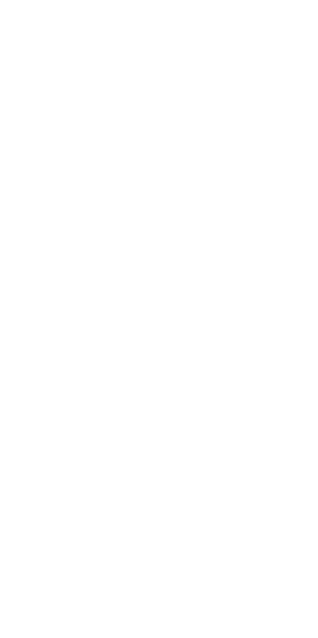 scroll, scrollTop: 0, scrollLeft: 0, axis: both 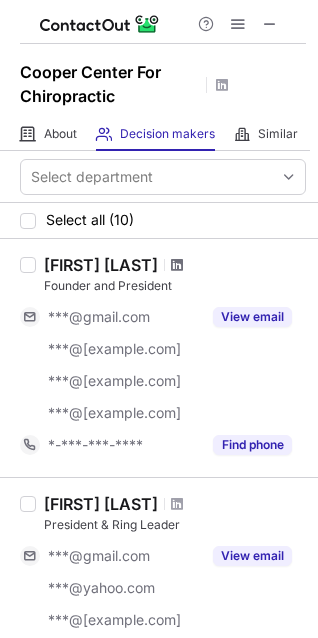 click at bounding box center (177, 265) 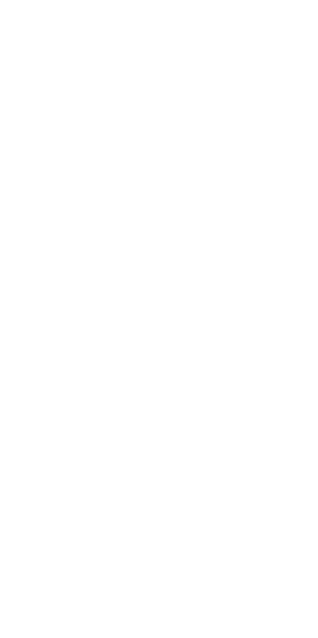 scroll, scrollTop: 0, scrollLeft: 0, axis: both 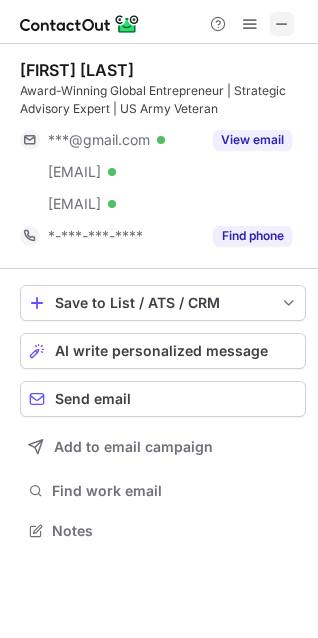click at bounding box center (282, 24) 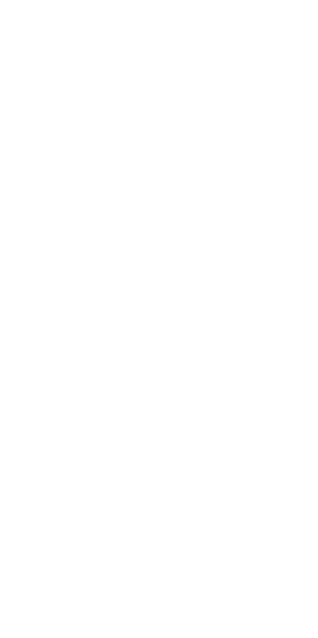 scroll, scrollTop: 0, scrollLeft: 0, axis: both 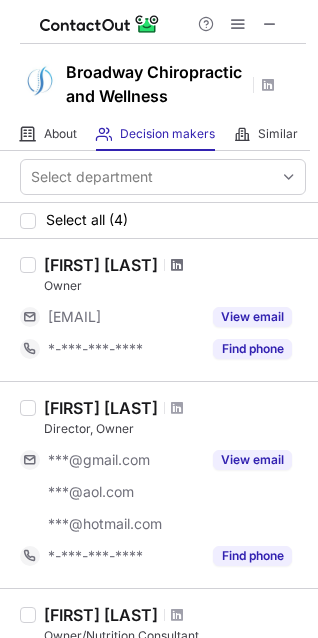 click at bounding box center [177, 265] 